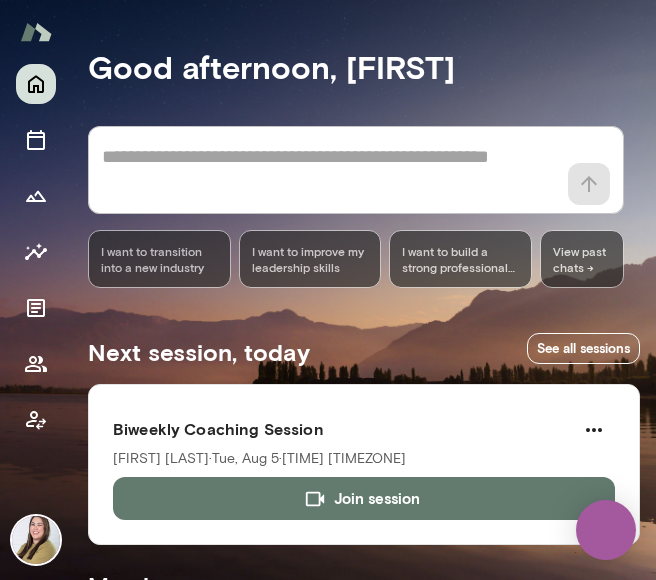 scroll, scrollTop: 0, scrollLeft: 0, axis: both 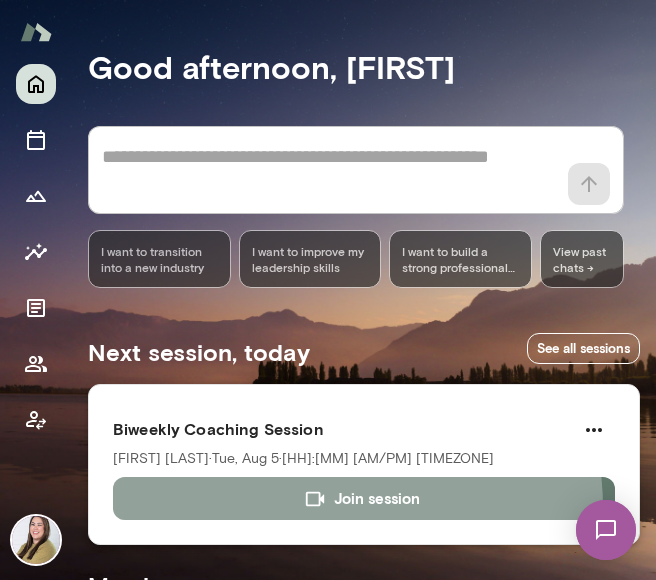 click 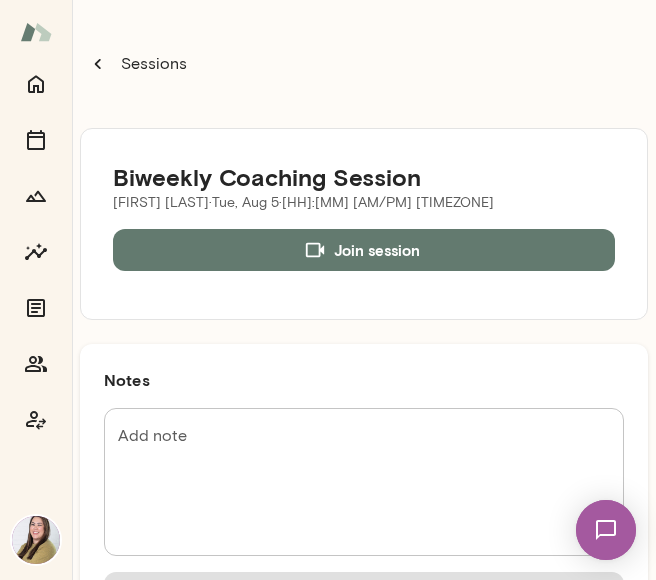 click on "Sessions" at bounding box center (364, 64) 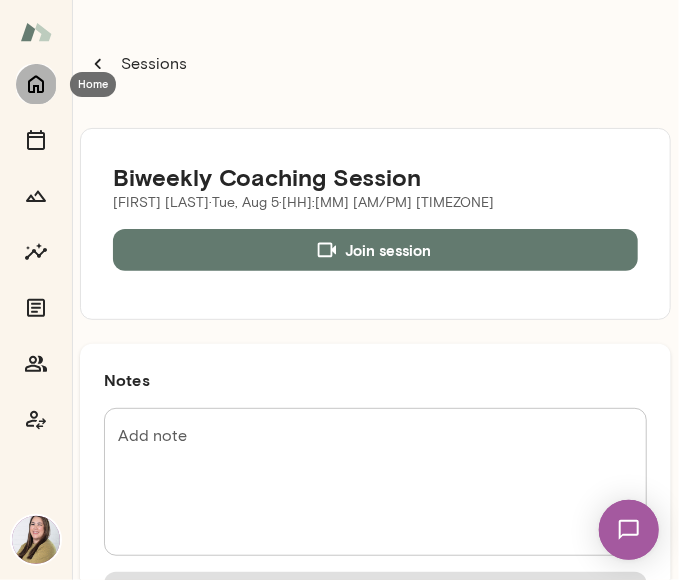 click 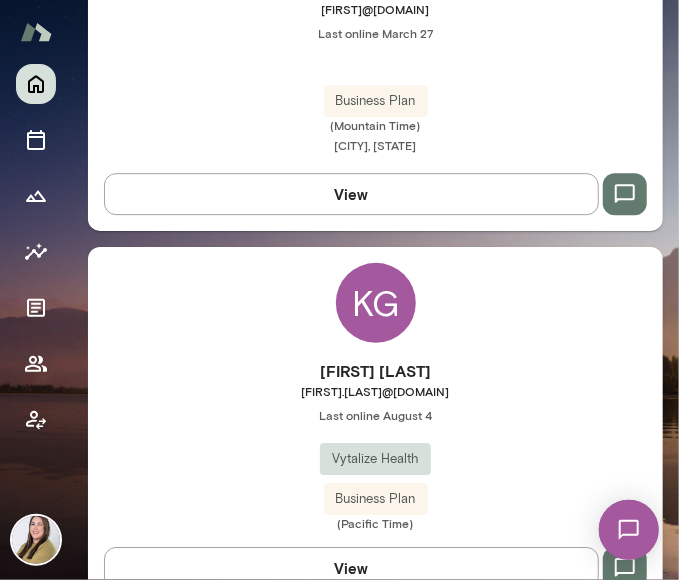 scroll, scrollTop: 5618, scrollLeft: 0, axis: vertical 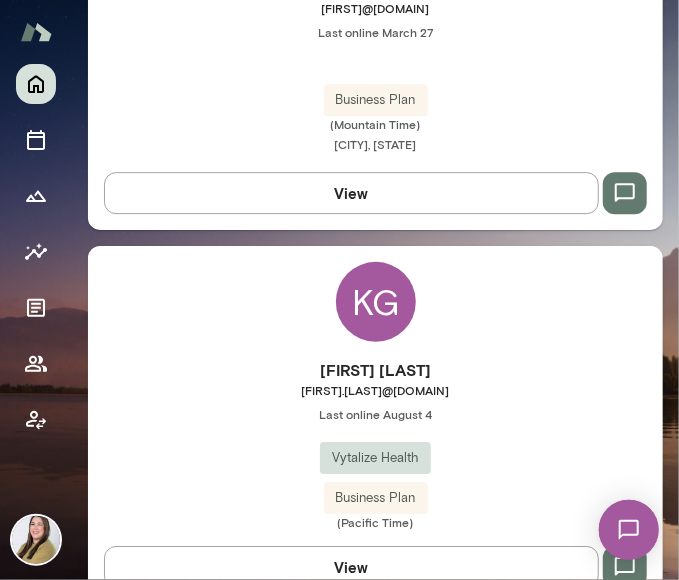 click on "KG" at bounding box center (376, 302) 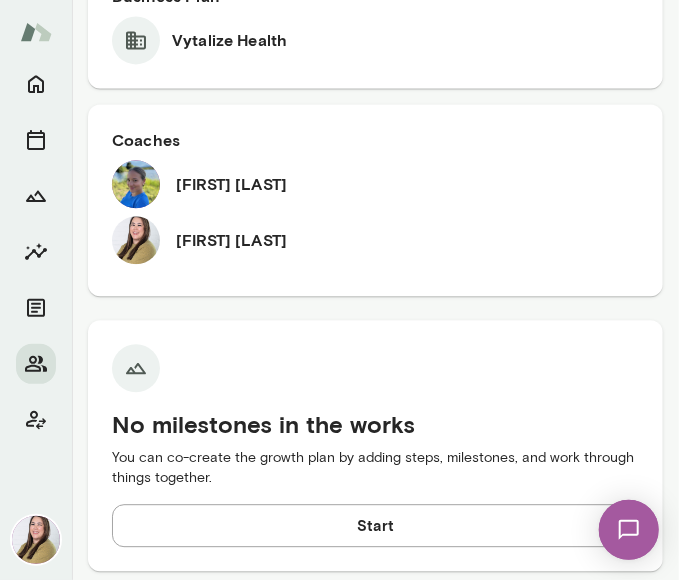 scroll, scrollTop: 1144, scrollLeft: 0, axis: vertical 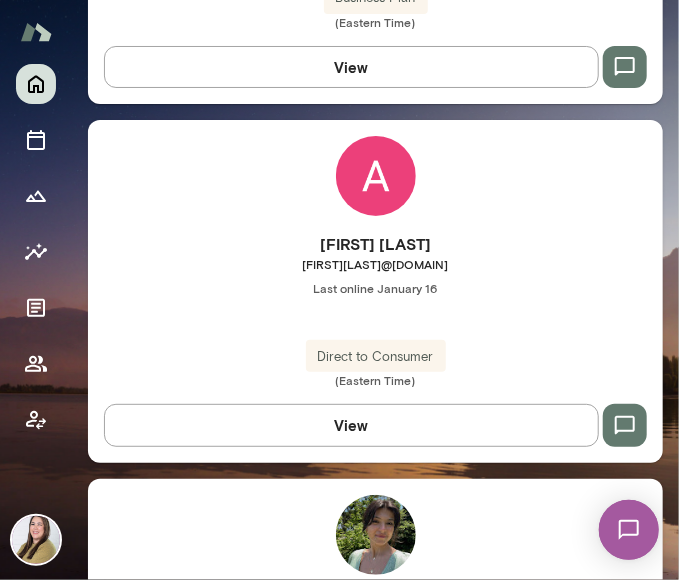 drag, startPoint x: 669, startPoint y: 165, endPoint x: 636, endPoint y: 367, distance: 204.6778 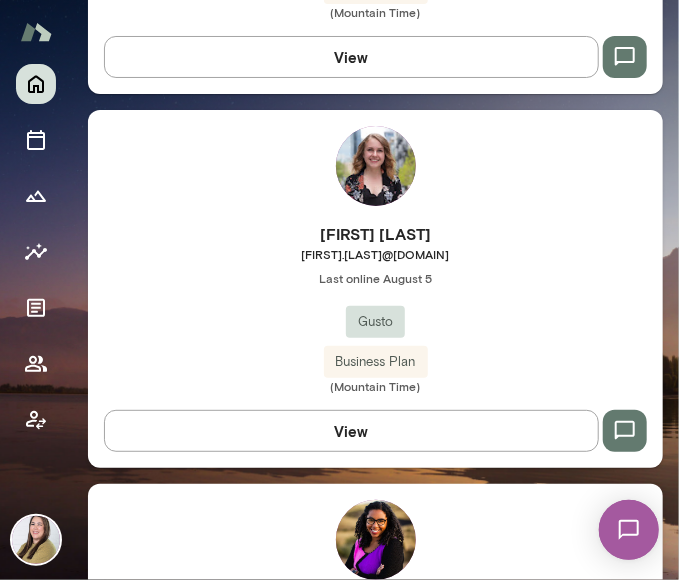 scroll, scrollTop: 3821, scrollLeft: 0, axis: vertical 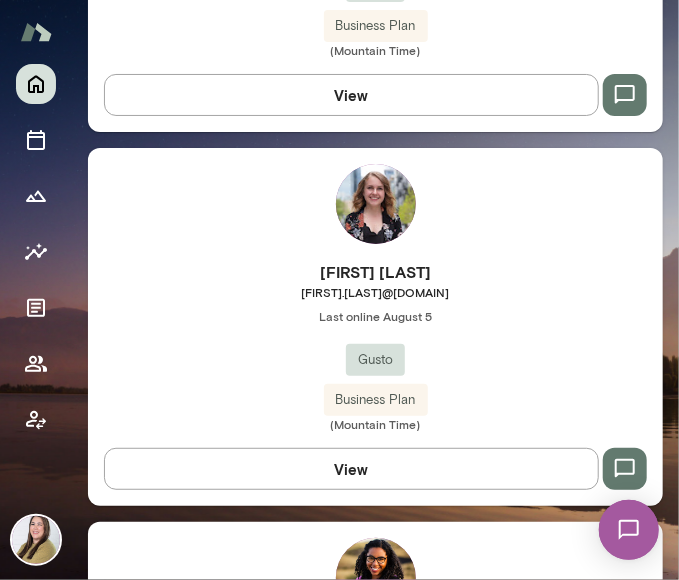 click at bounding box center (376, 204) 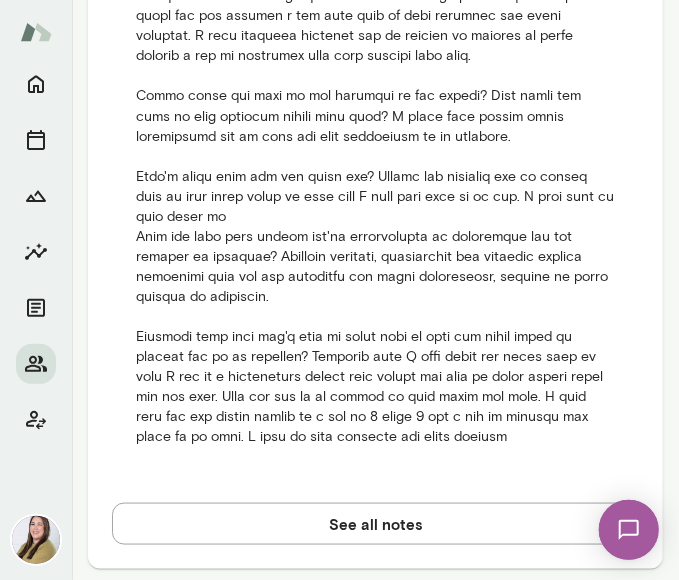 scroll, scrollTop: 2425, scrollLeft: 0, axis: vertical 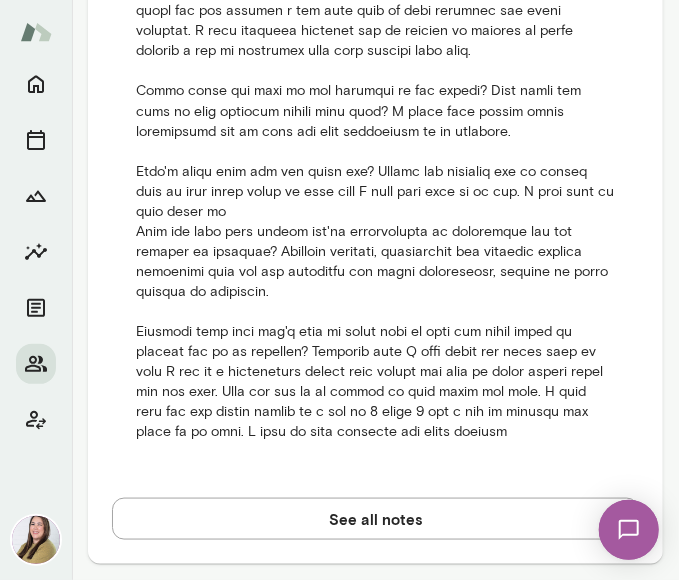 drag, startPoint x: 260, startPoint y: 255, endPoint x: 161, endPoint y: 235, distance: 101 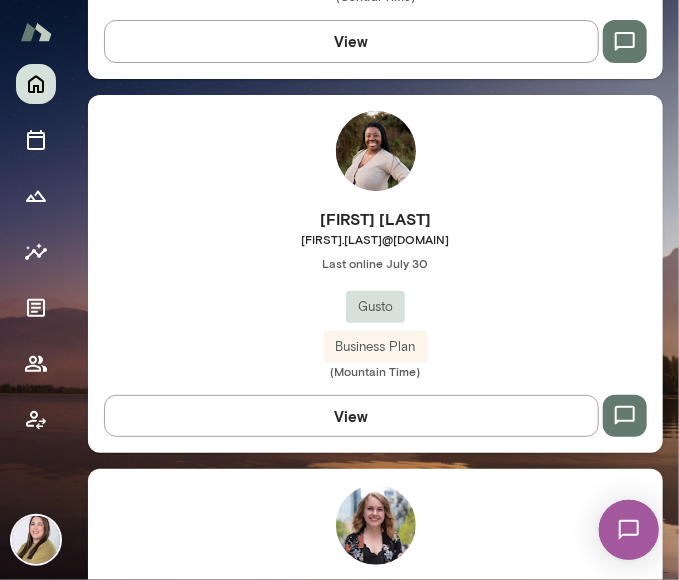 scroll, scrollTop: 3366, scrollLeft: 0, axis: vertical 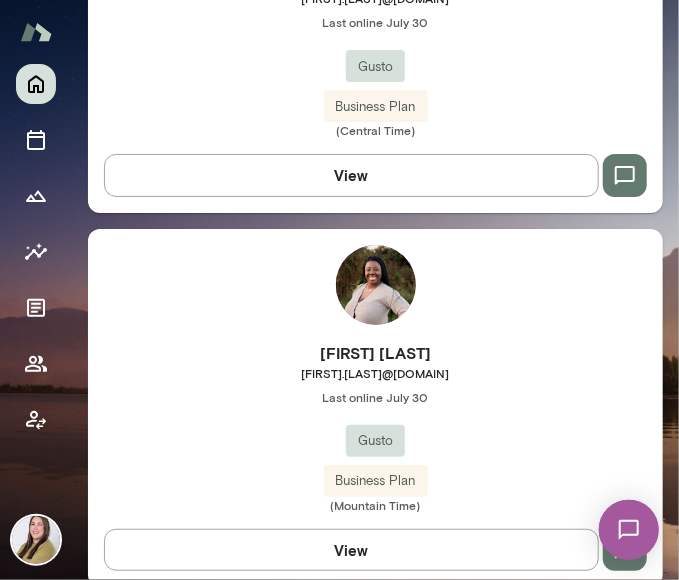 click at bounding box center [376, 285] 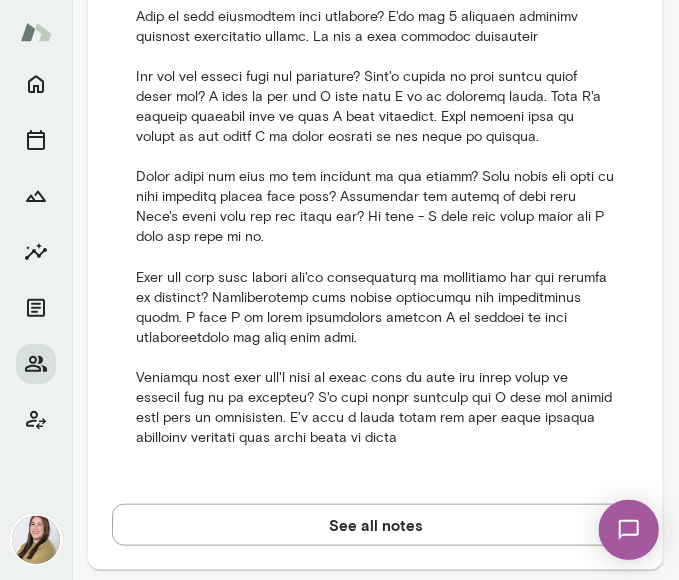 scroll, scrollTop: 2245, scrollLeft: 0, axis: vertical 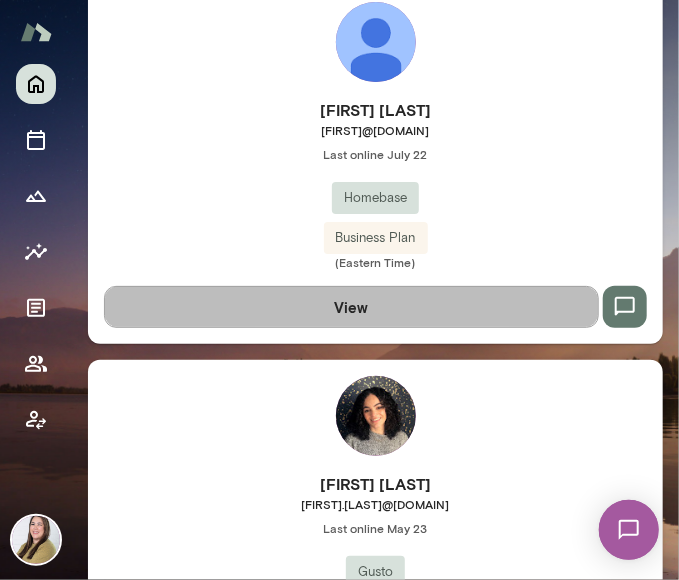 click on "View" at bounding box center [351, 307] 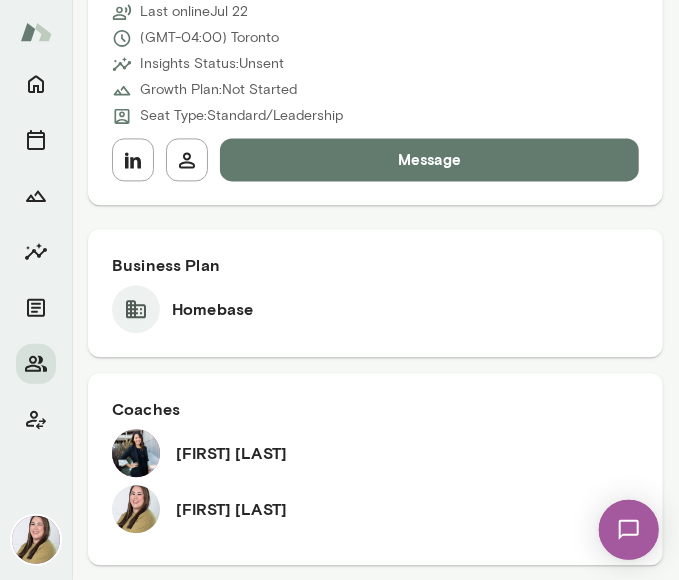 scroll, scrollTop: 1300, scrollLeft: 0, axis: vertical 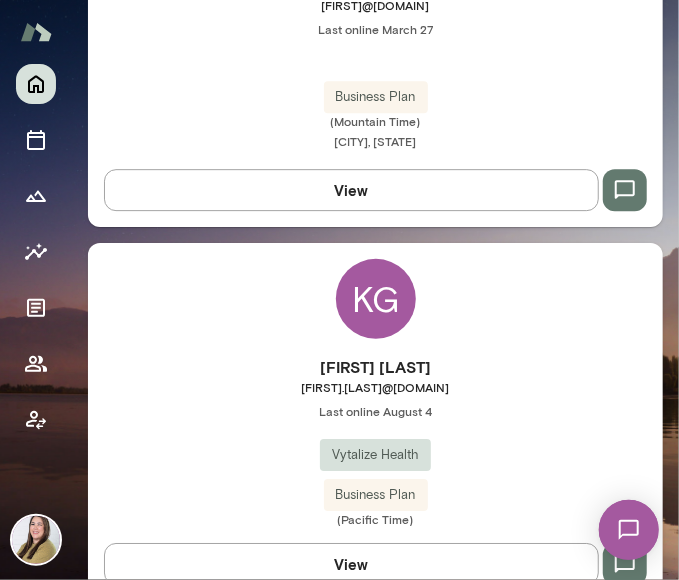 click on "KG" at bounding box center [376, 299] 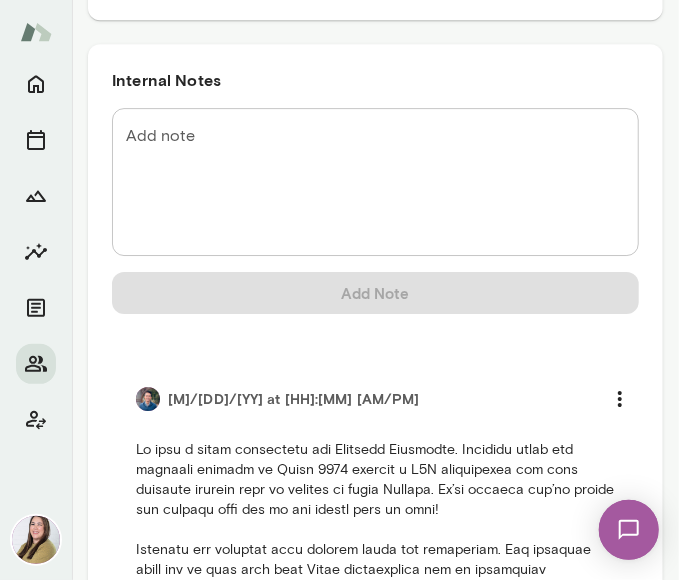 scroll, scrollTop: 1690, scrollLeft: 0, axis: vertical 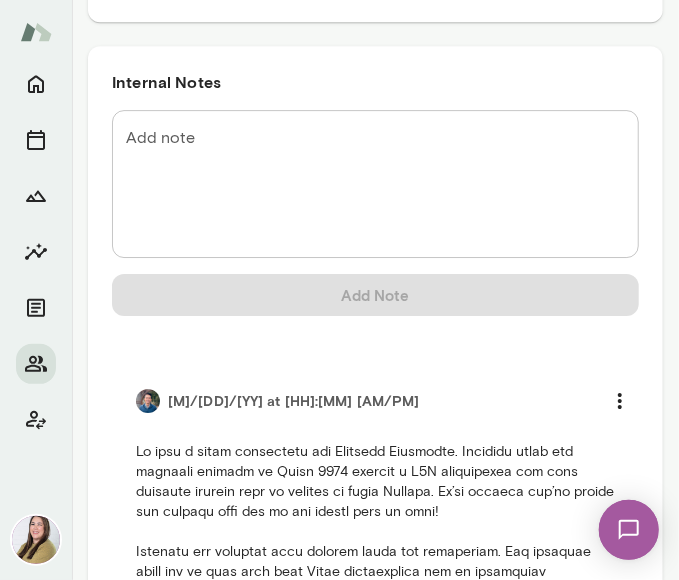 click at bounding box center (148, 401) 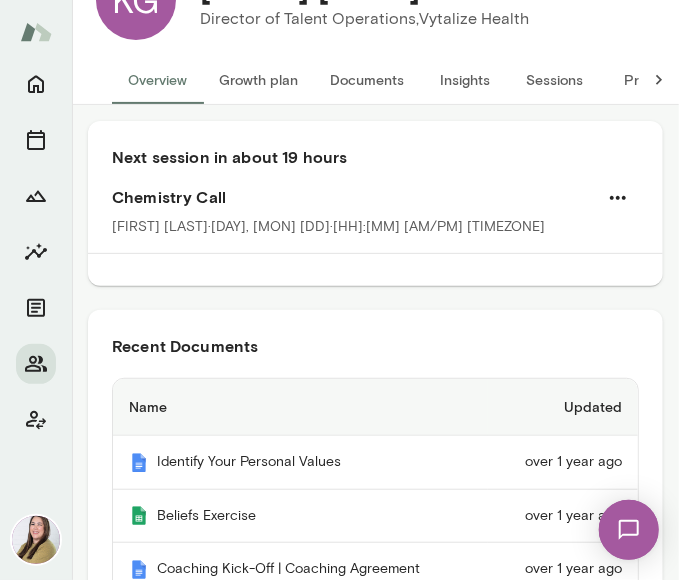 scroll, scrollTop: 0, scrollLeft: 0, axis: both 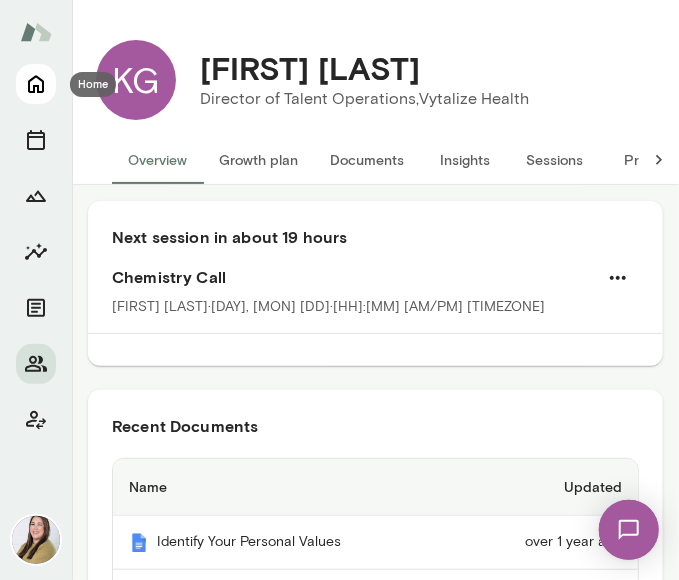 click 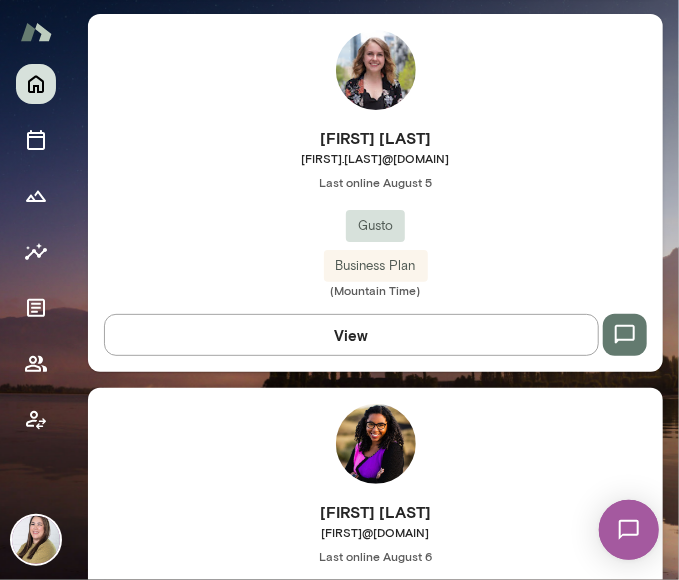 scroll, scrollTop: 4300, scrollLeft: 0, axis: vertical 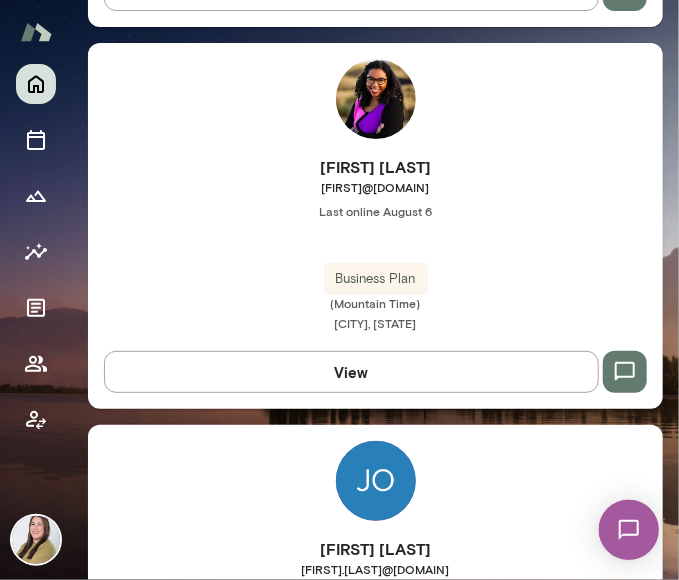 click at bounding box center (376, 99) 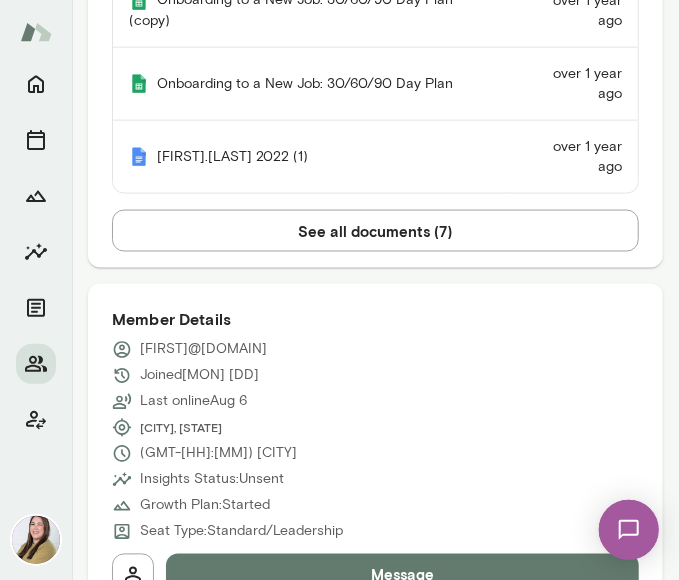 scroll, scrollTop: 700, scrollLeft: 0, axis: vertical 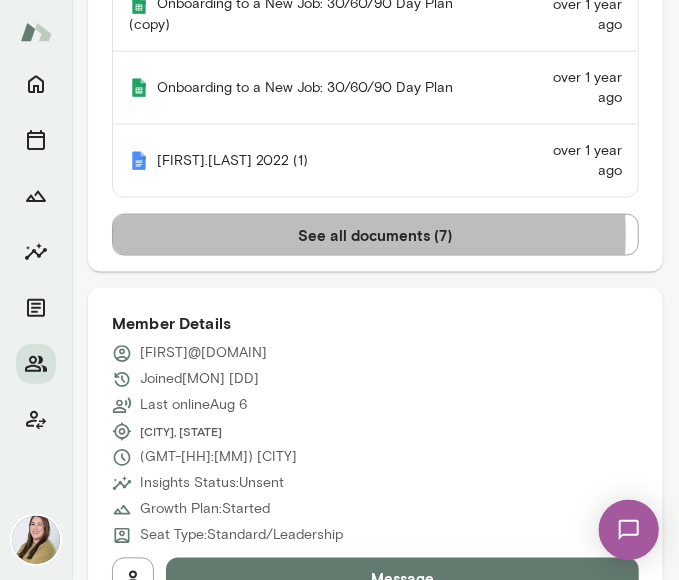 click on "See all documents ( 7 )" at bounding box center (375, 235) 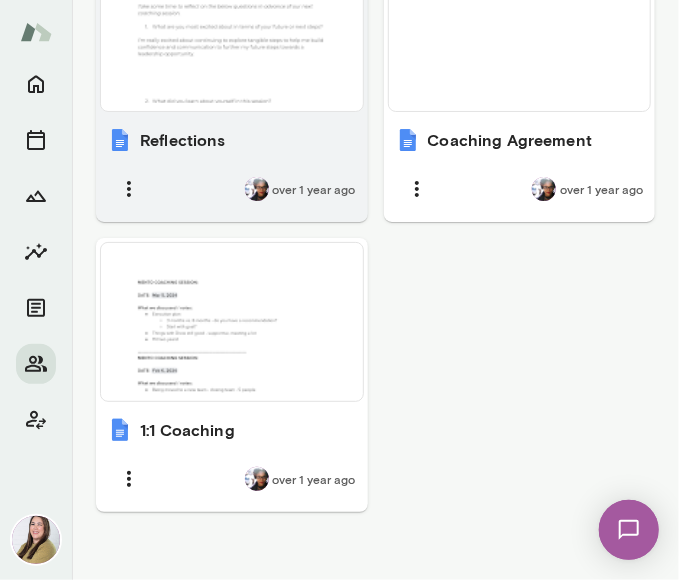 scroll, scrollTop: 1824, scrollLeft: 0, axis: vertical 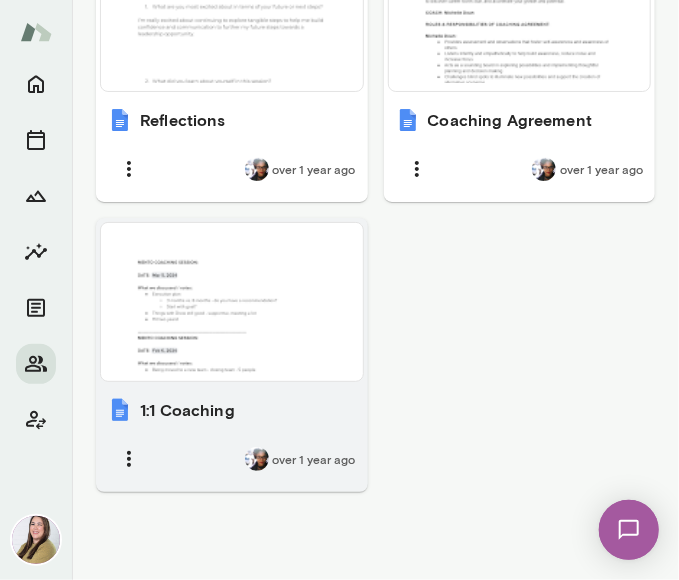 click at bounding box center [232, 302] 